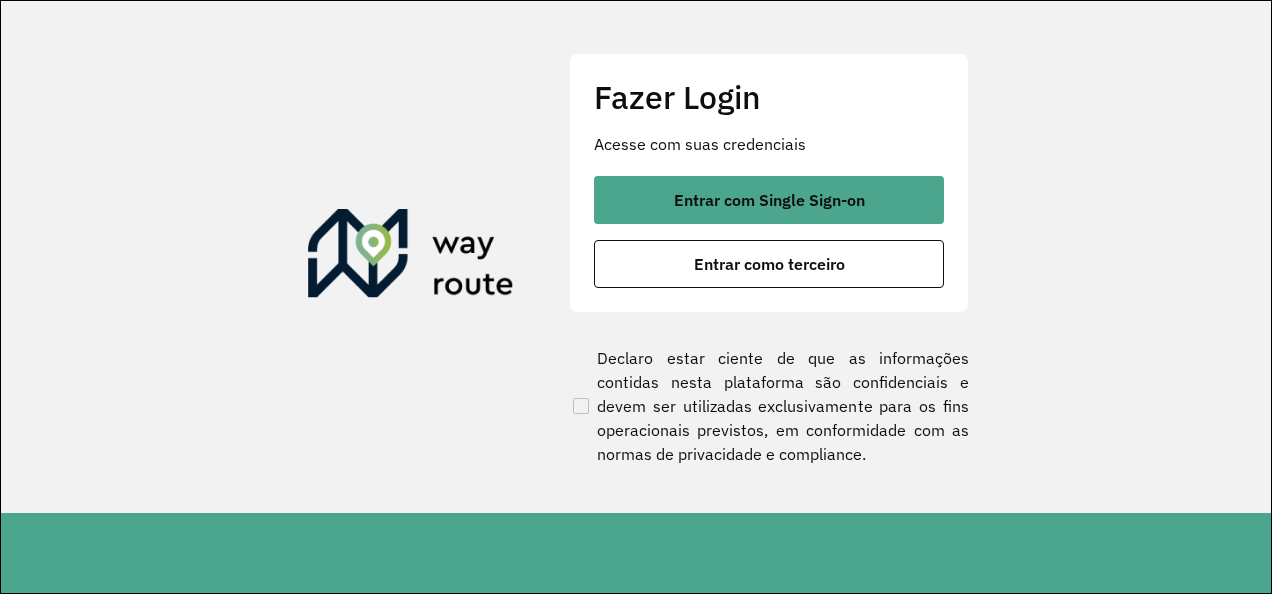 scroll, scrollTop: 0, scrollLeft: 0, axis: both 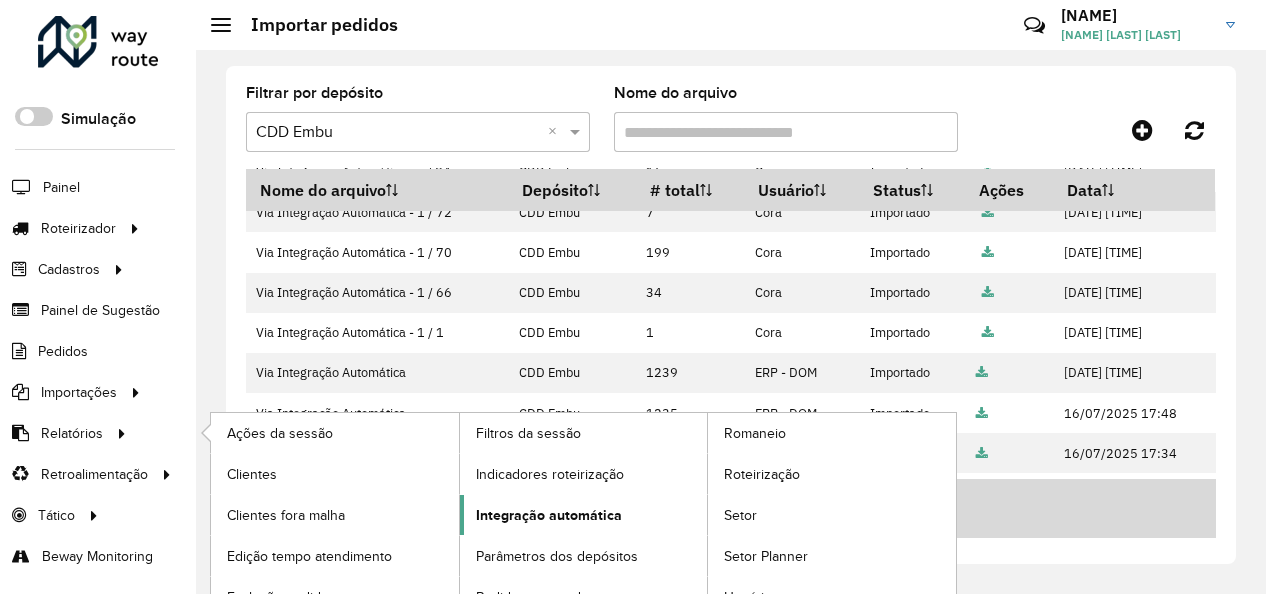 click on "Integração automática" 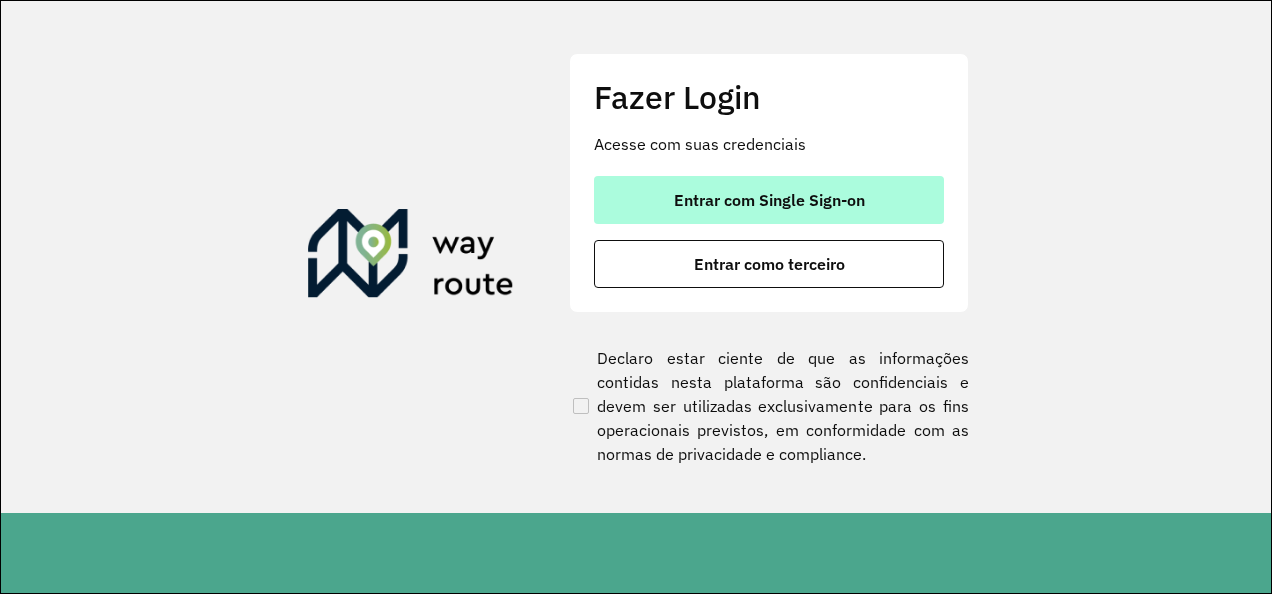 click on "Entrar com Single Sign-on" at bounding box center (769, 200) 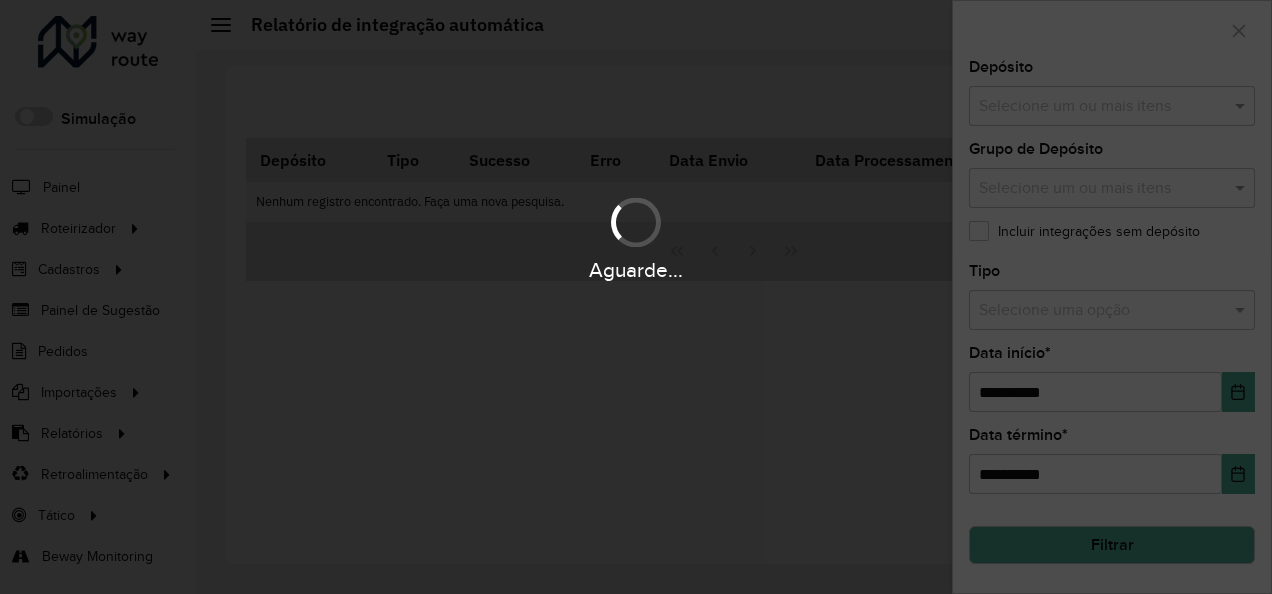 scroll, scrollTop: 0, scrollLeft: 0, axis: both 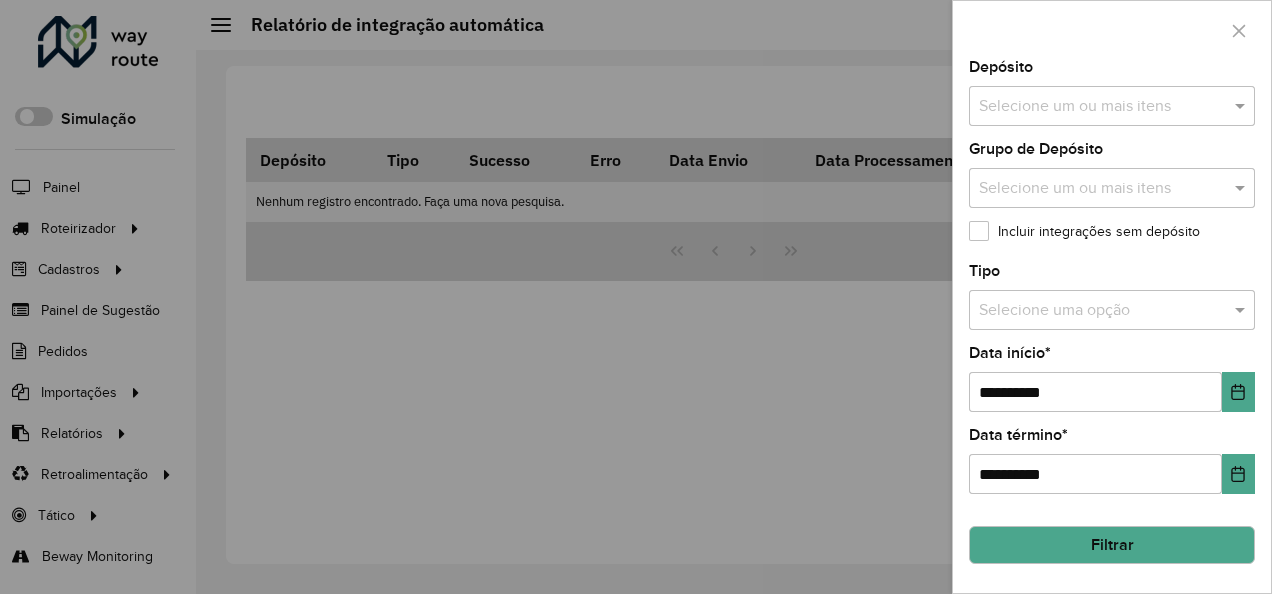 click at bounding box center (636, 297) 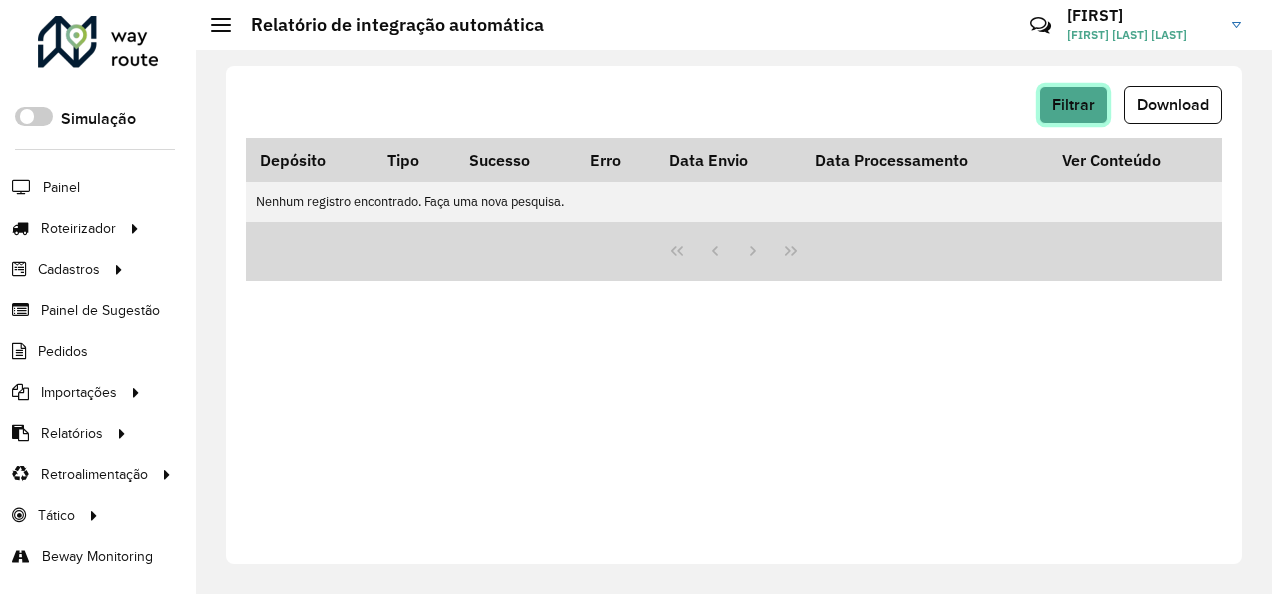 click on "Filtrar" 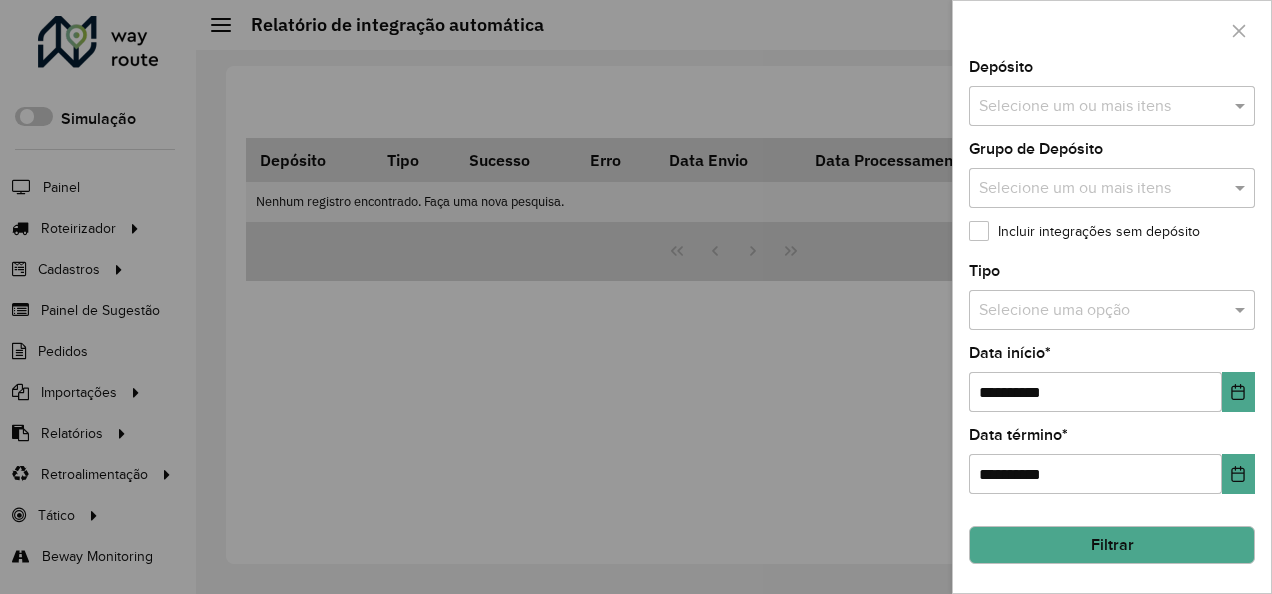 click on "Selecione um ou mais itens" at bounding box center (1112, 106) 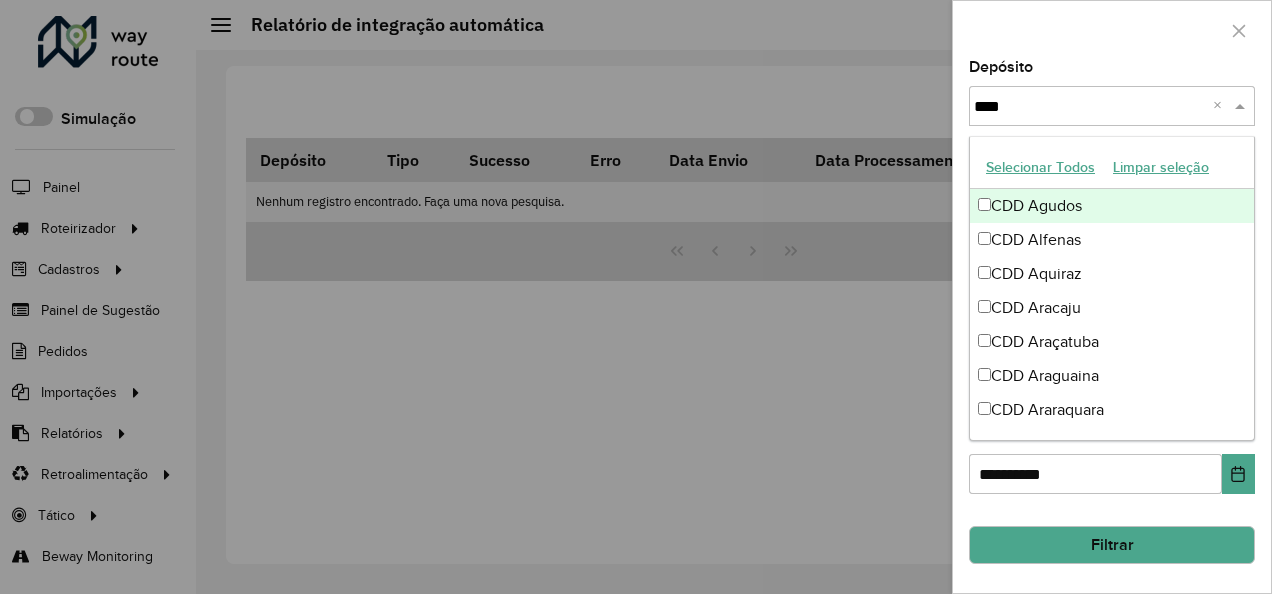 type on "*****" 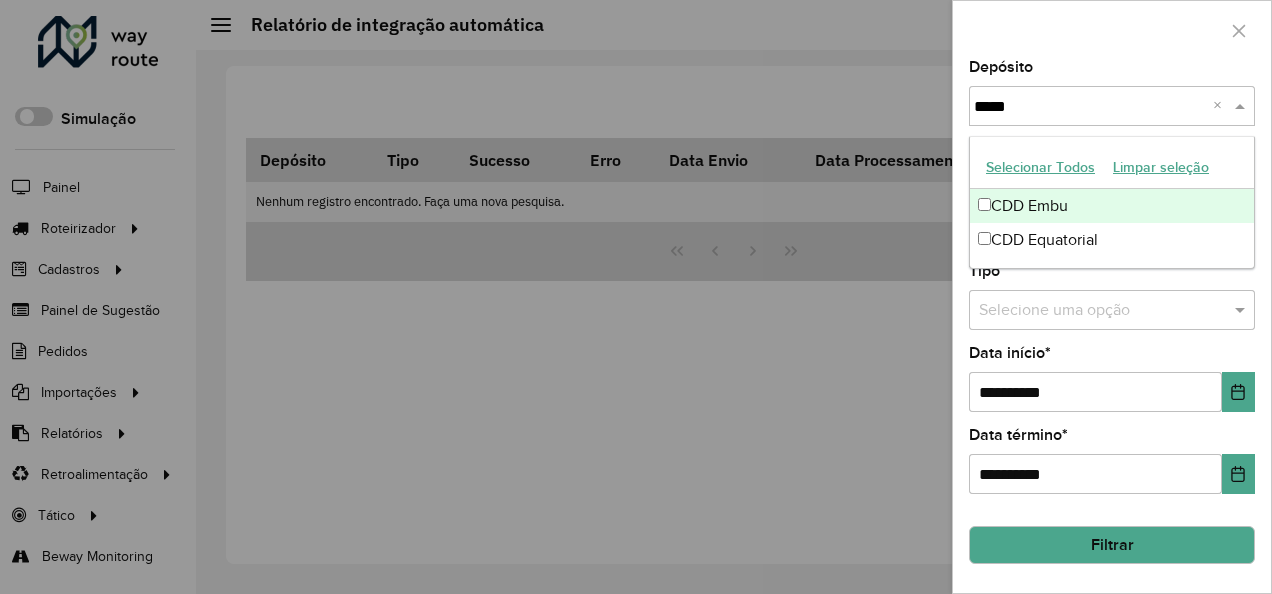 click on "CDD Embu" at bounding box center [1112, 206] 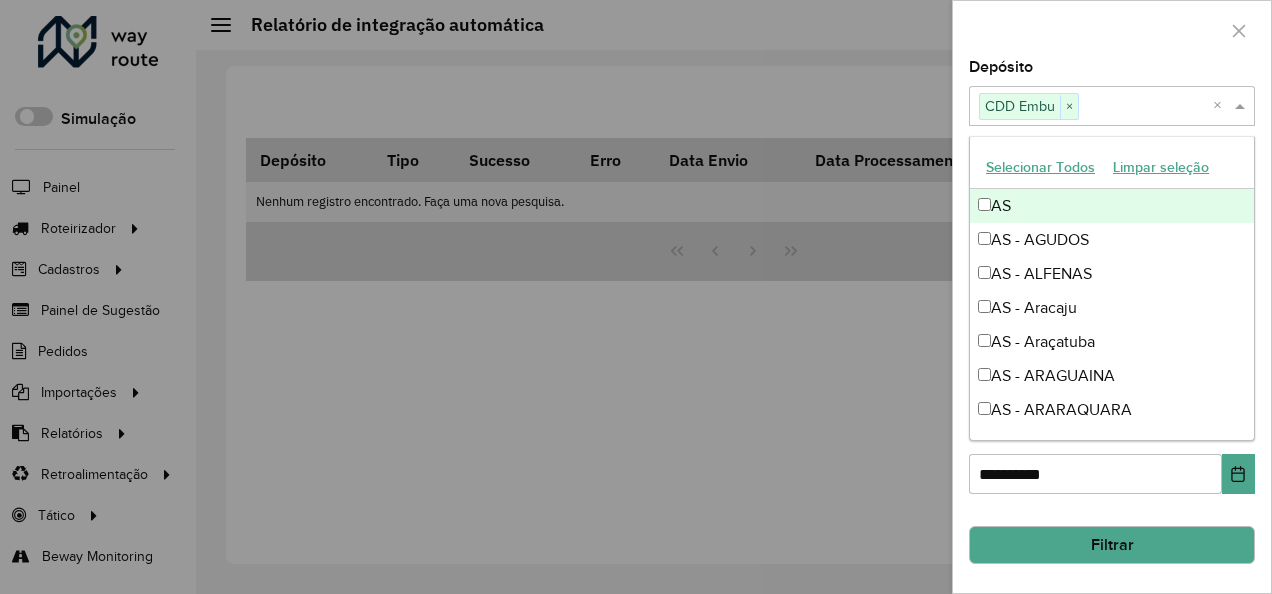 click 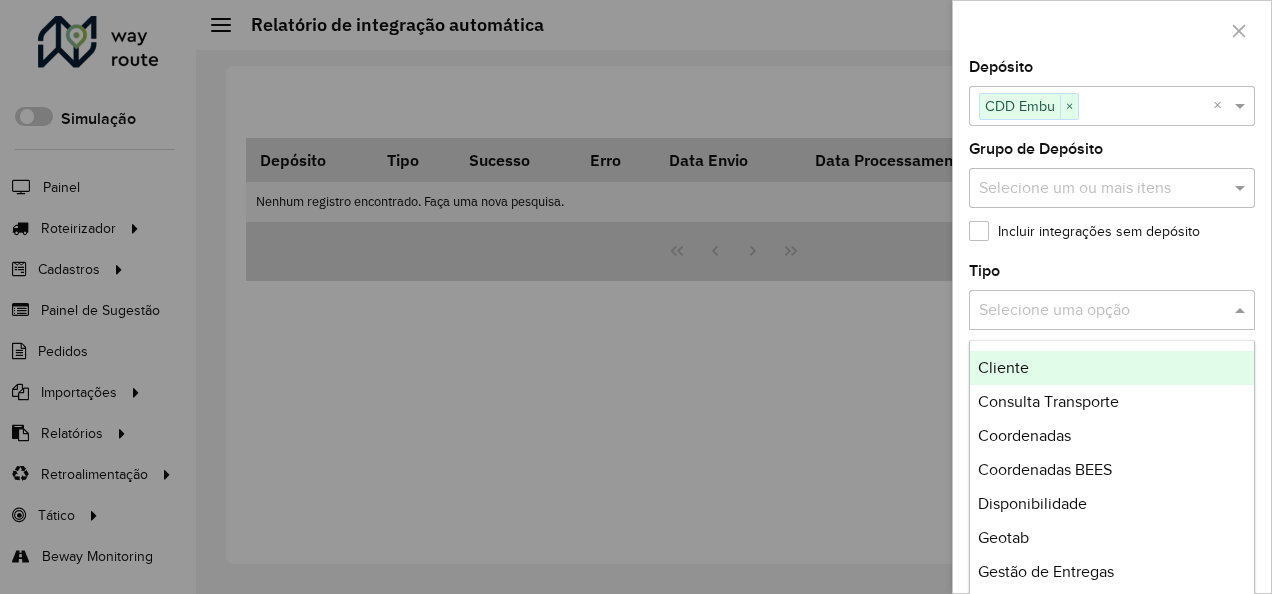 click at bounding box center (1092, 311) 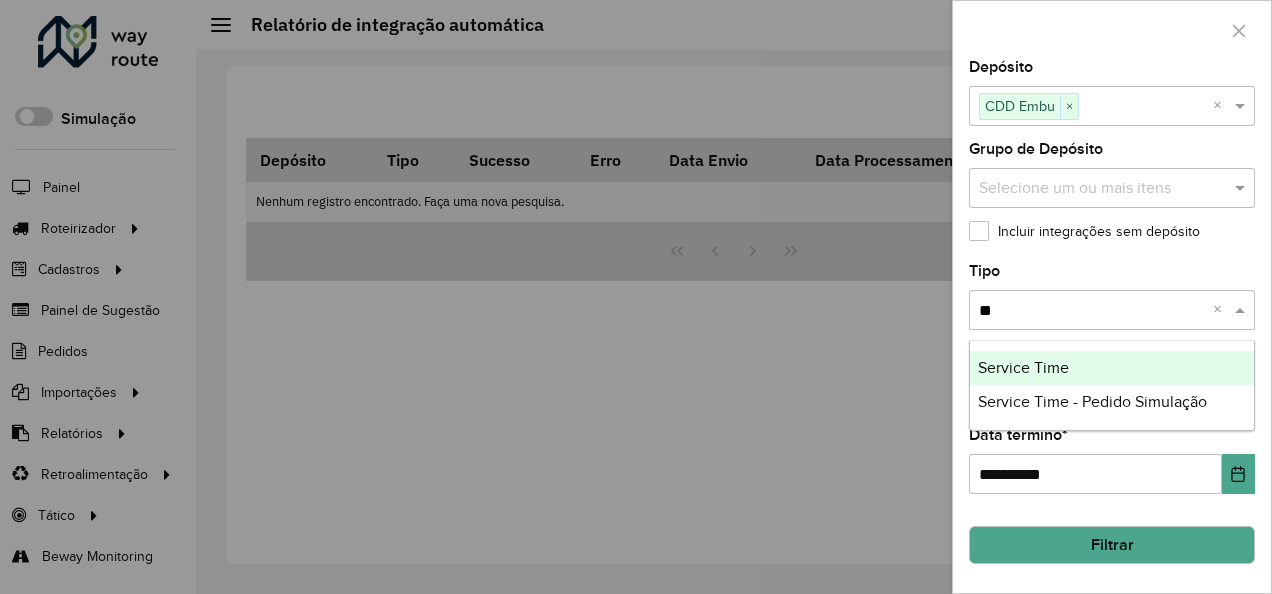 type on "***" 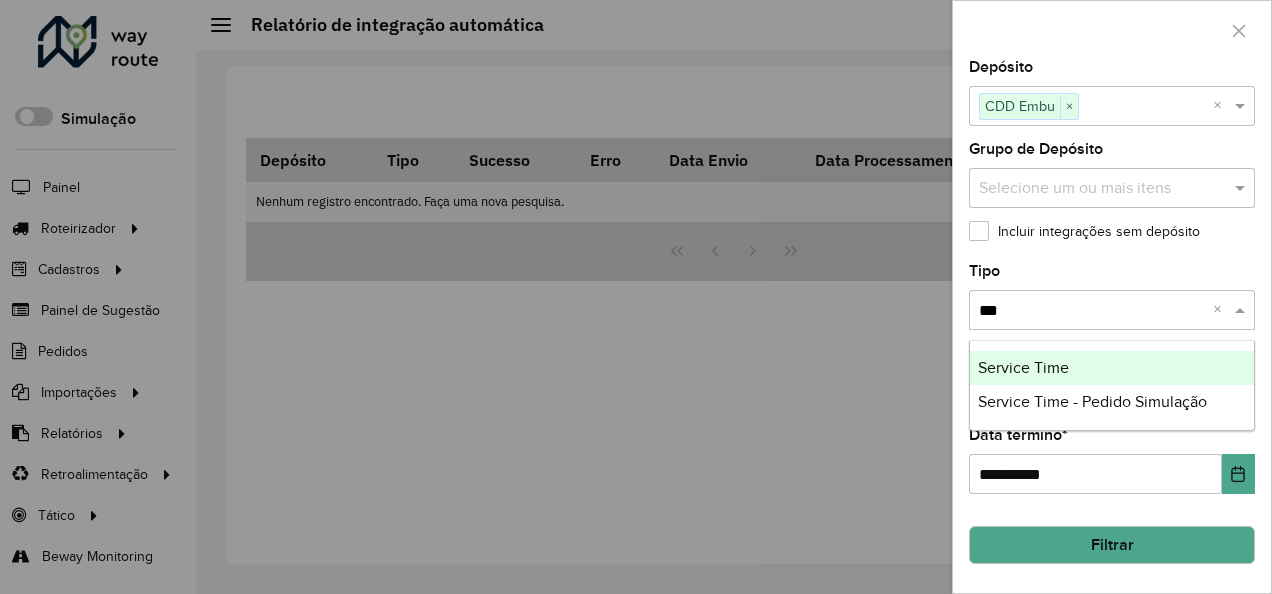 click on "Service Time" at bounding box center (1112, 368) 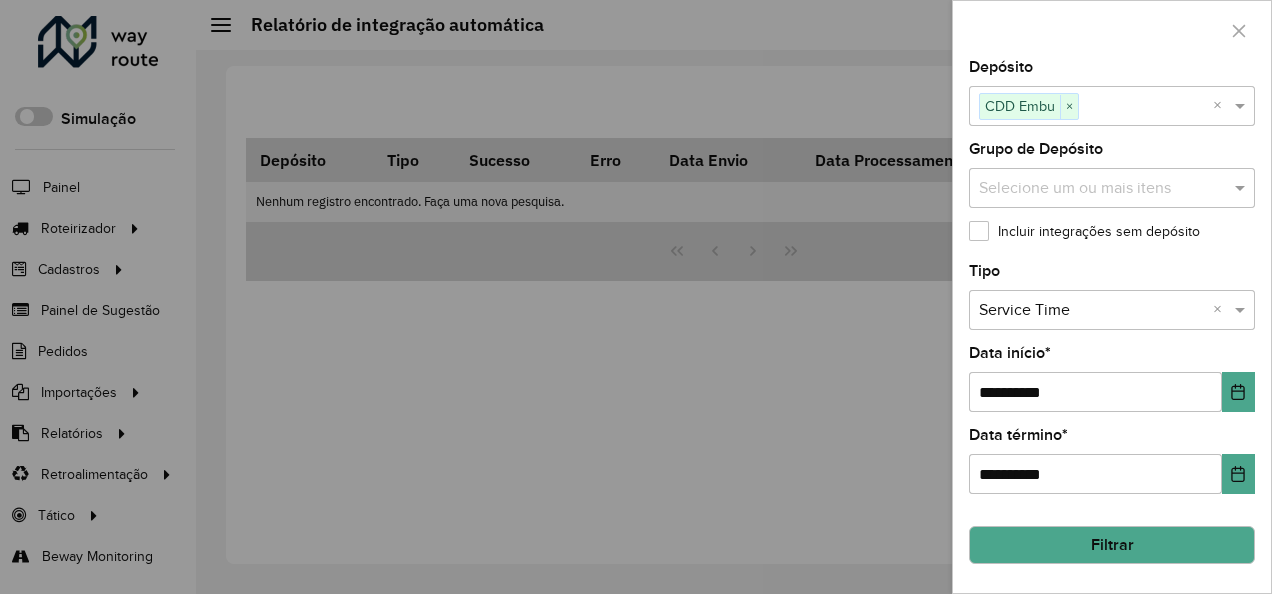 click on "**********" 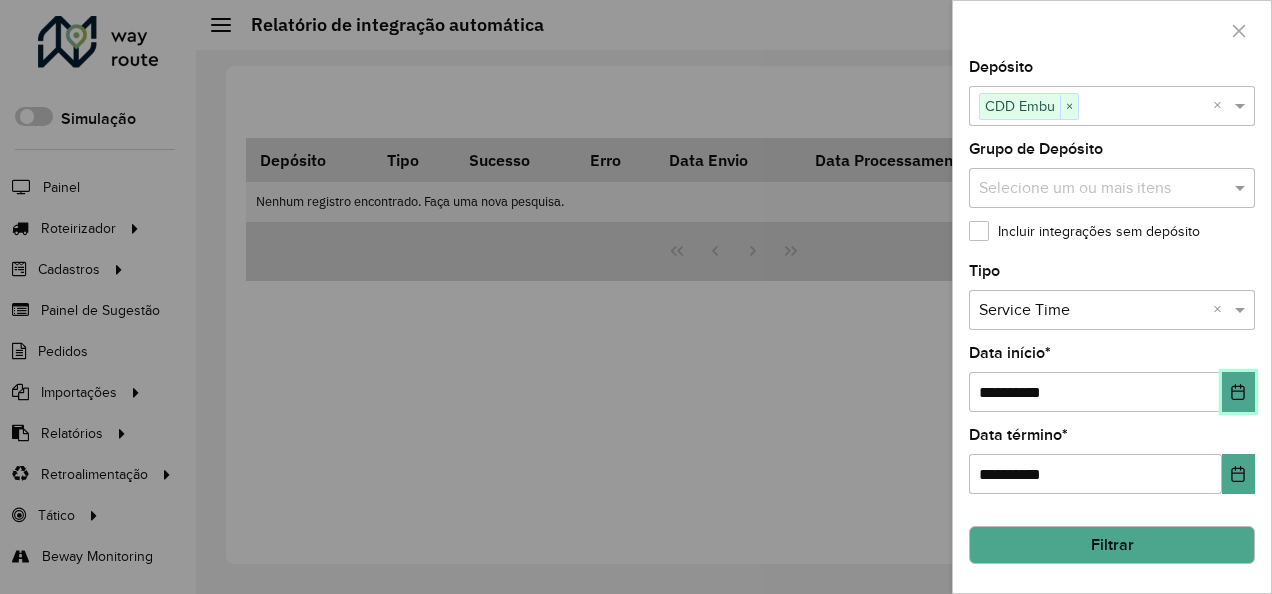 click at bounding box center [1238, 392] 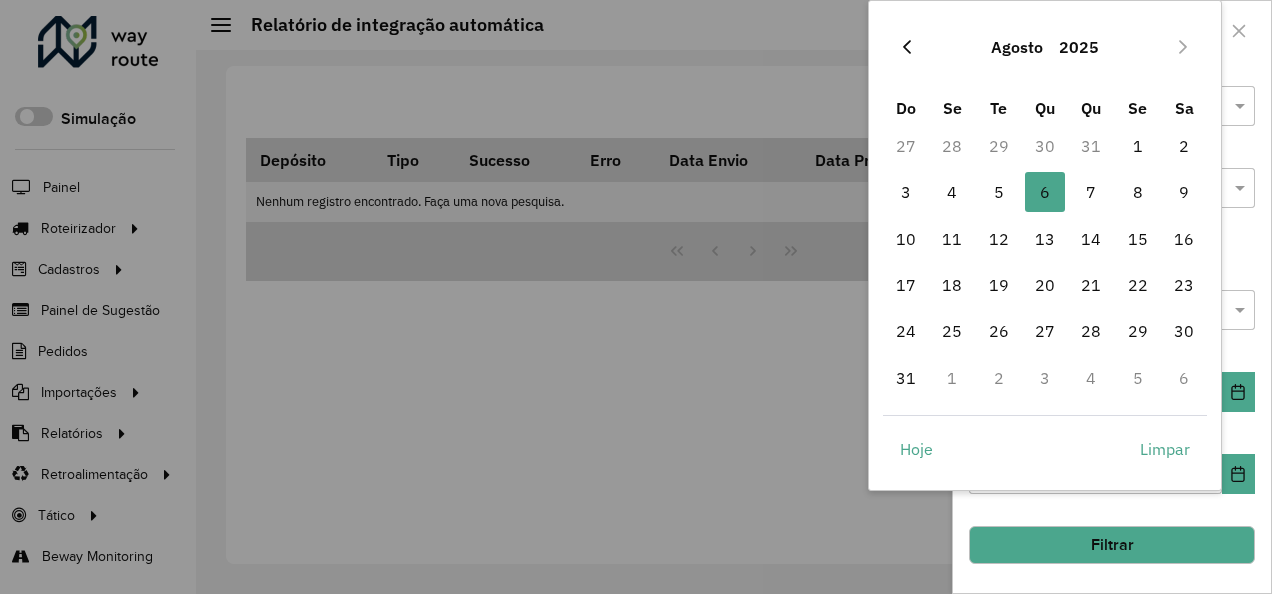 click 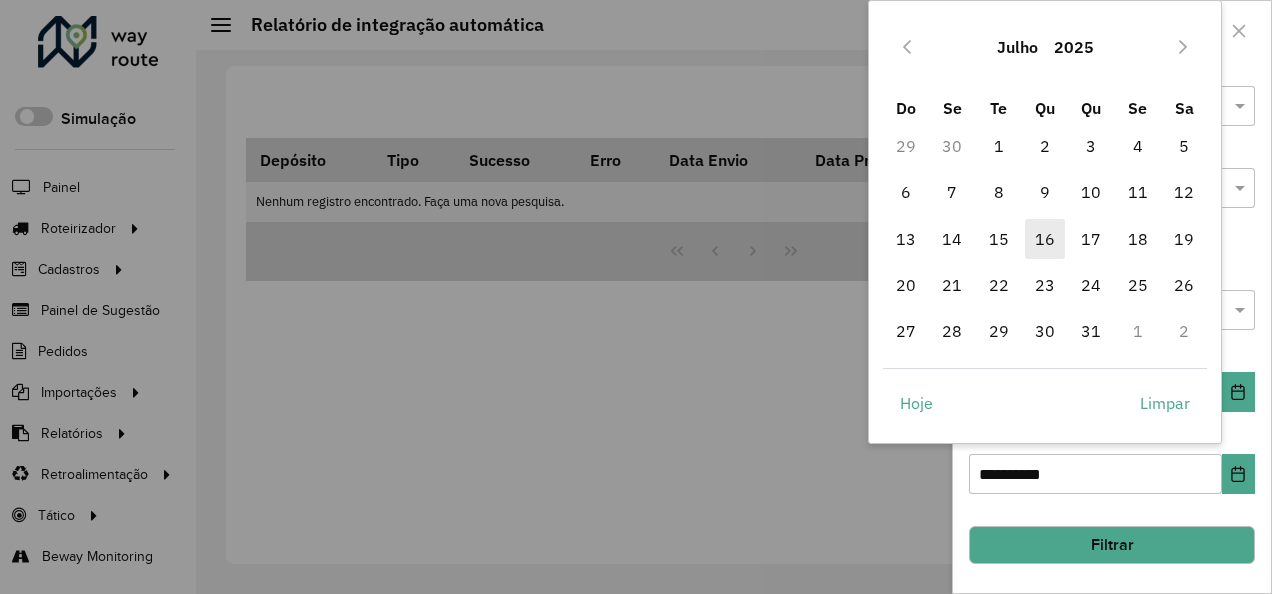 click on "16" at bounding box center [1045, 239] 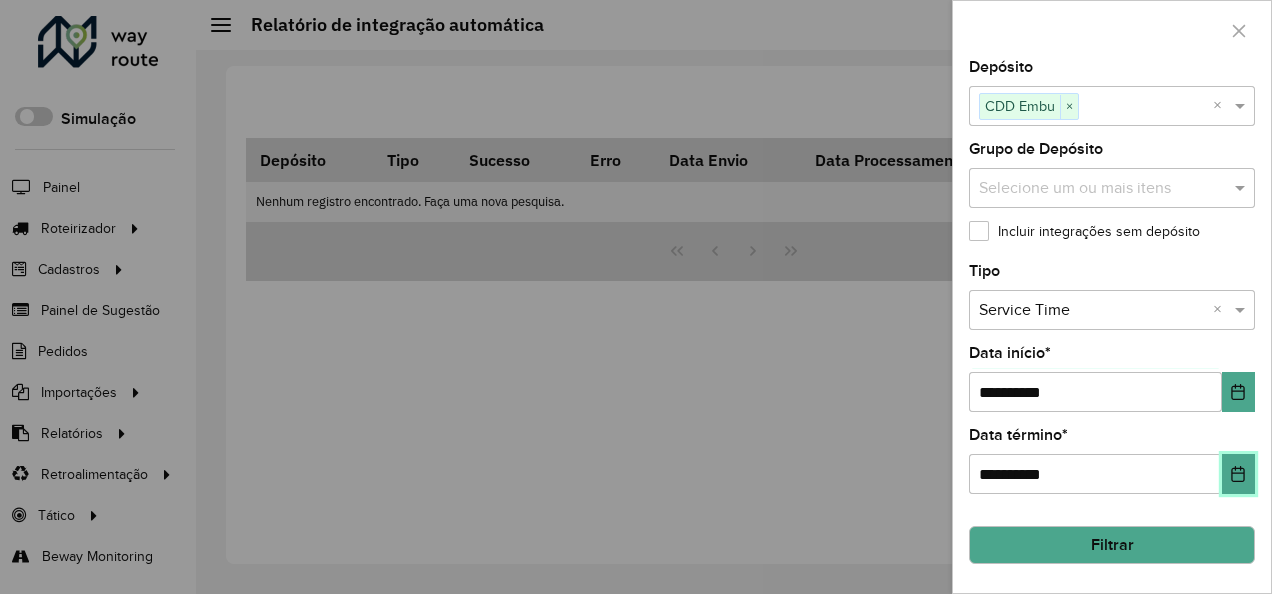 click 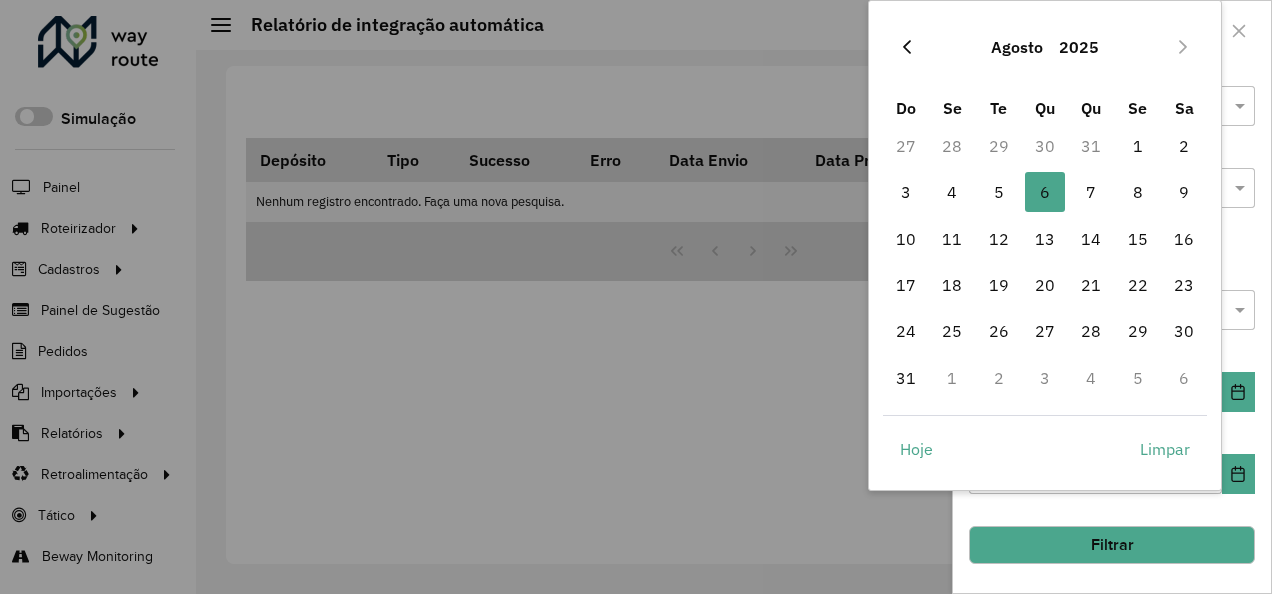 click 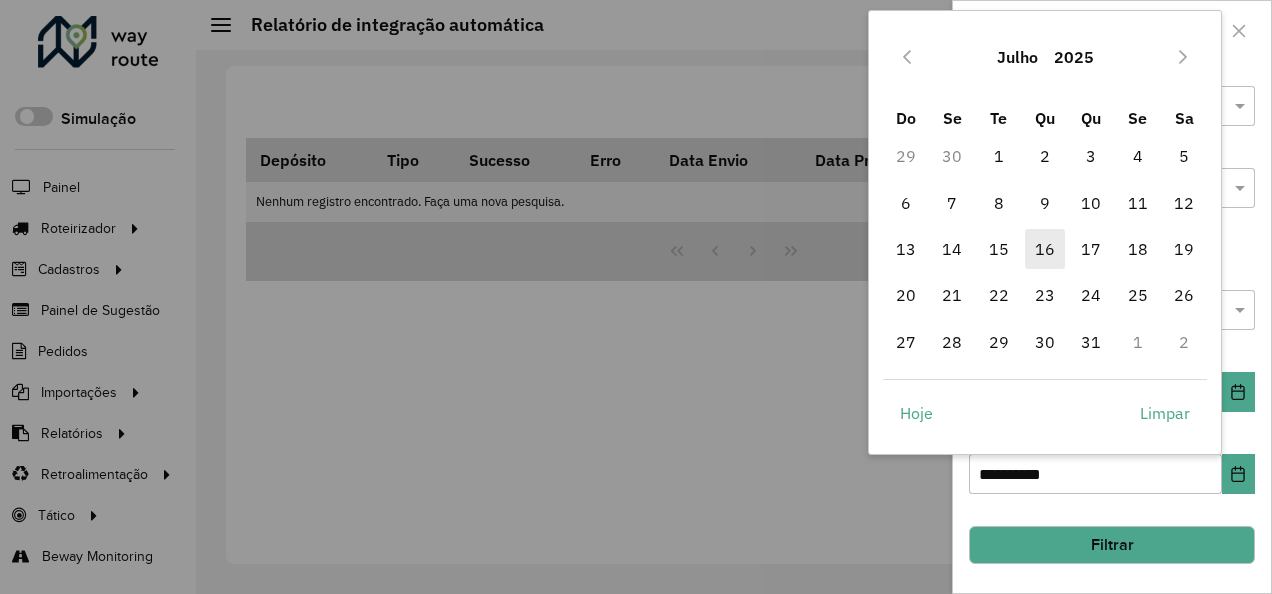 click on "16" at bounding box center [1045, 249] 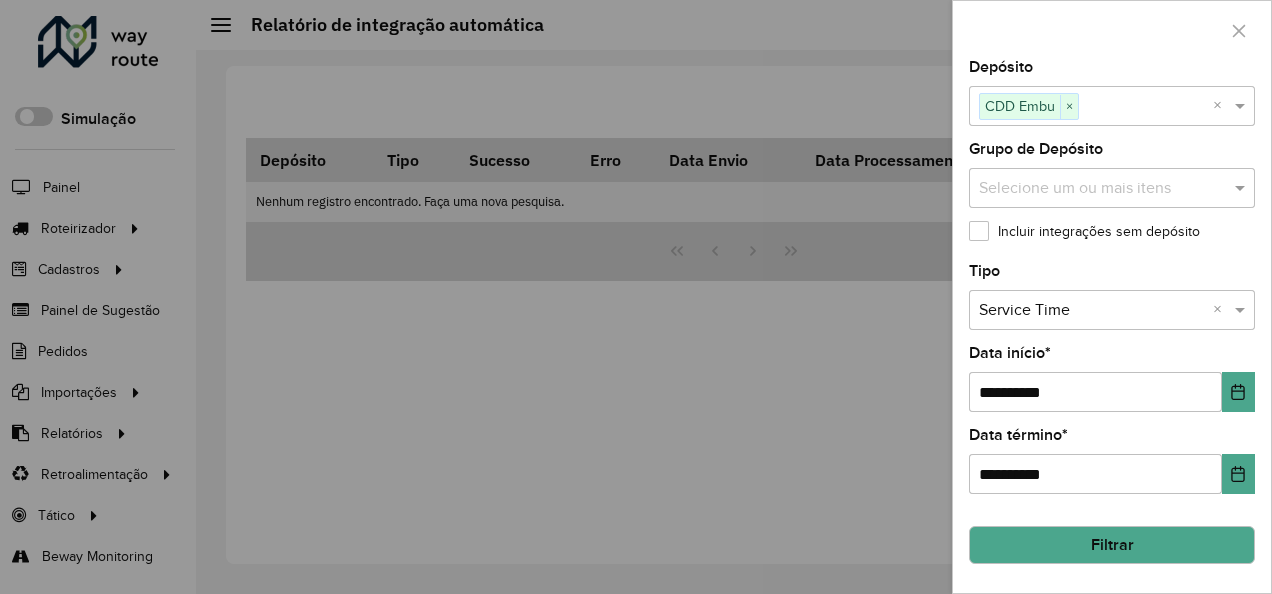 click on "Filtrar" 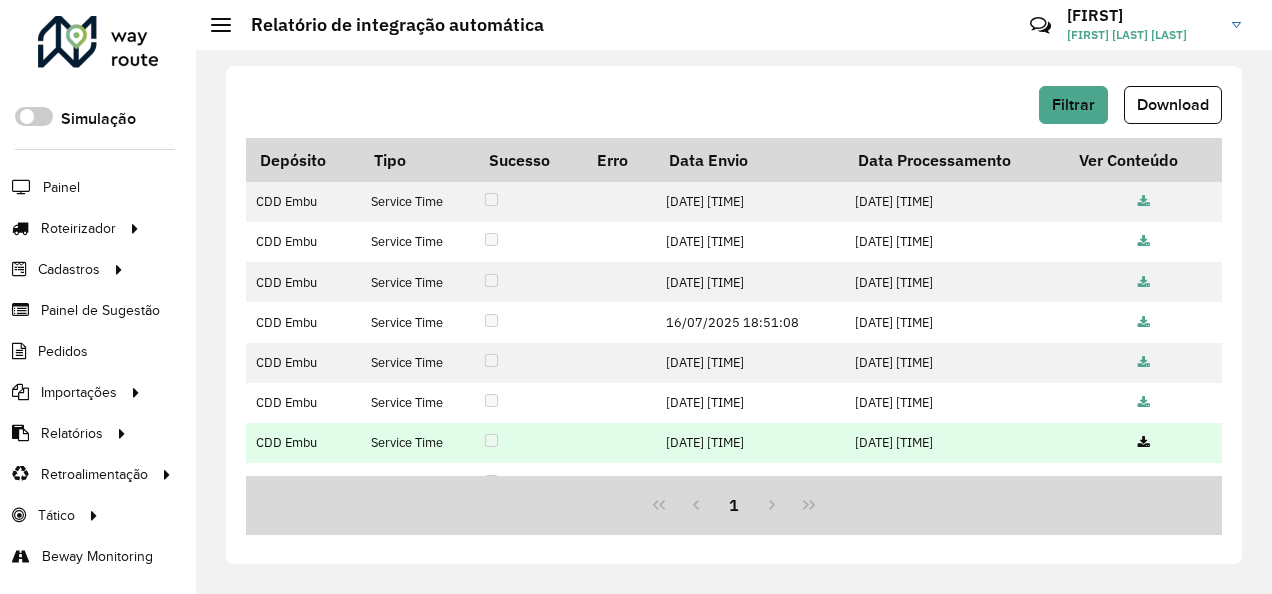click at bounding box center [1144, 443] 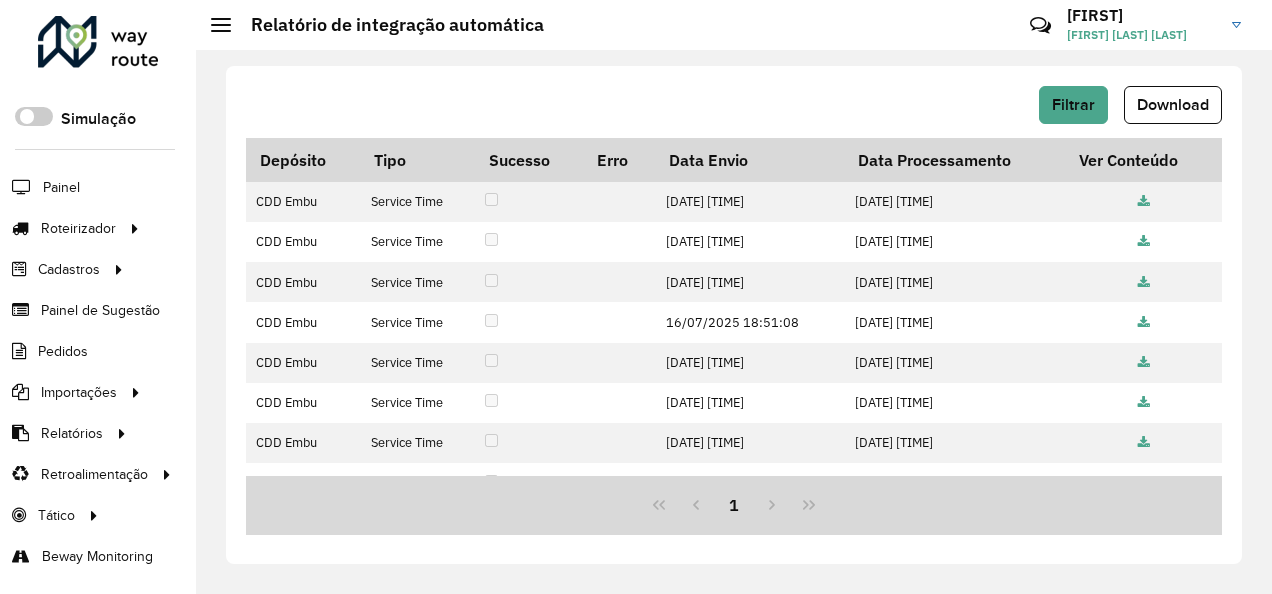 drag, startPoint x: 490, startPoint y: 543, endPoint x: 505, endPoint y: 536, distance: 16.552946 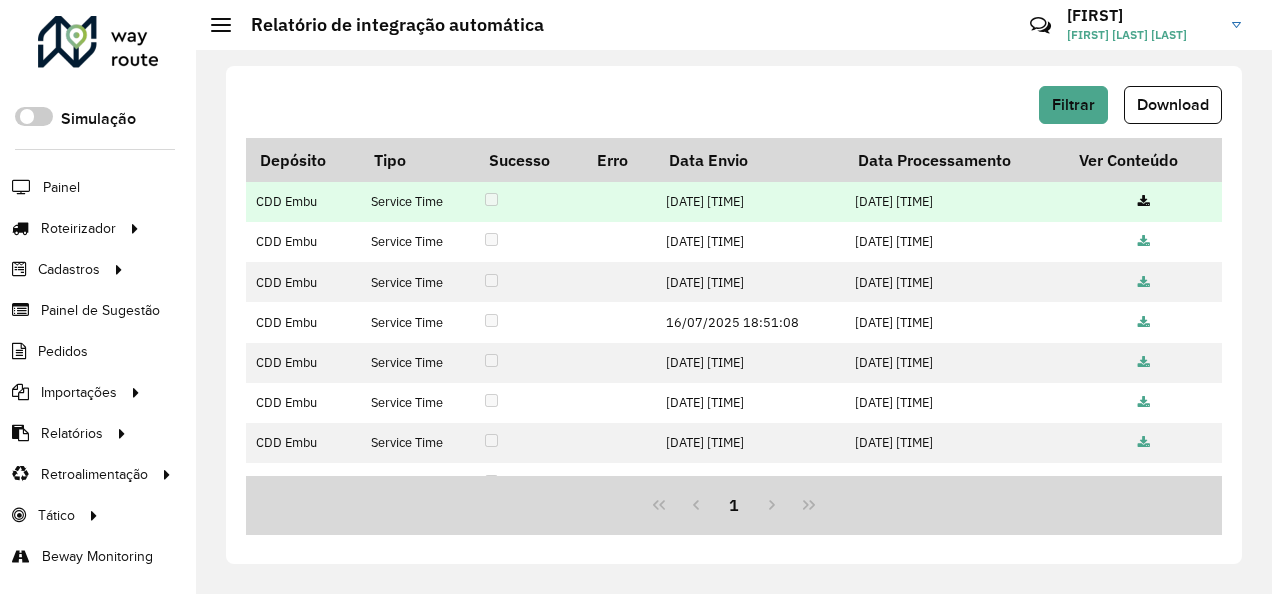 click at bounding box center (1144, 202) 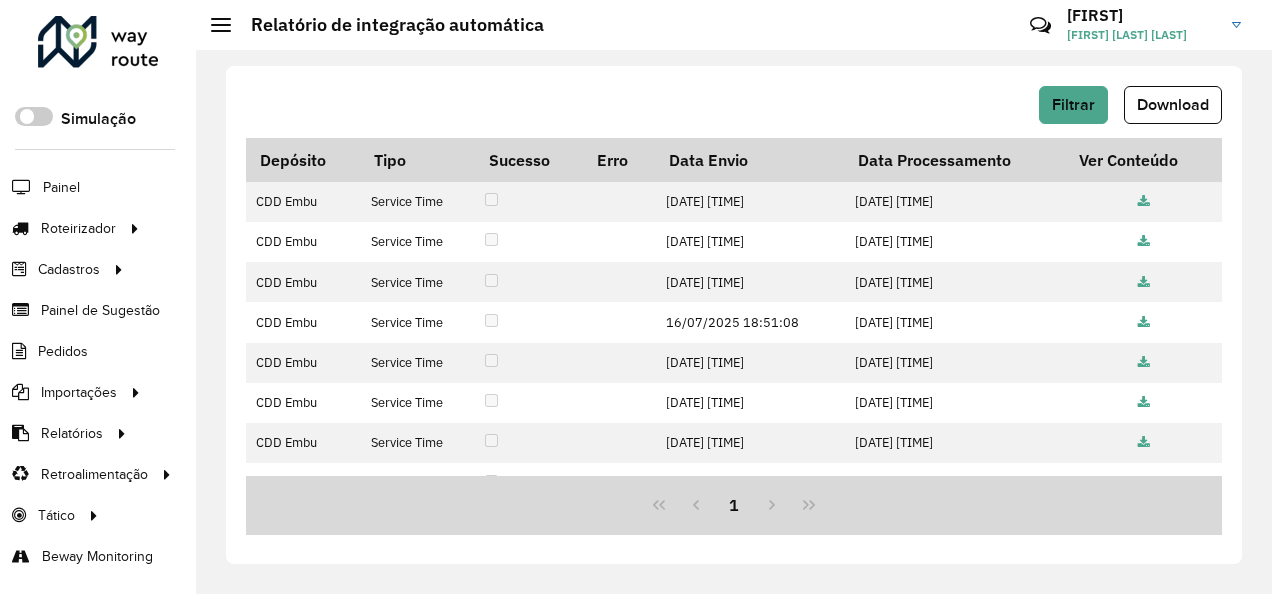 drag, startPoint x: 621, startPoint y: 88, endPoint x: 649, endPoint y: 92, distance: 28.284271 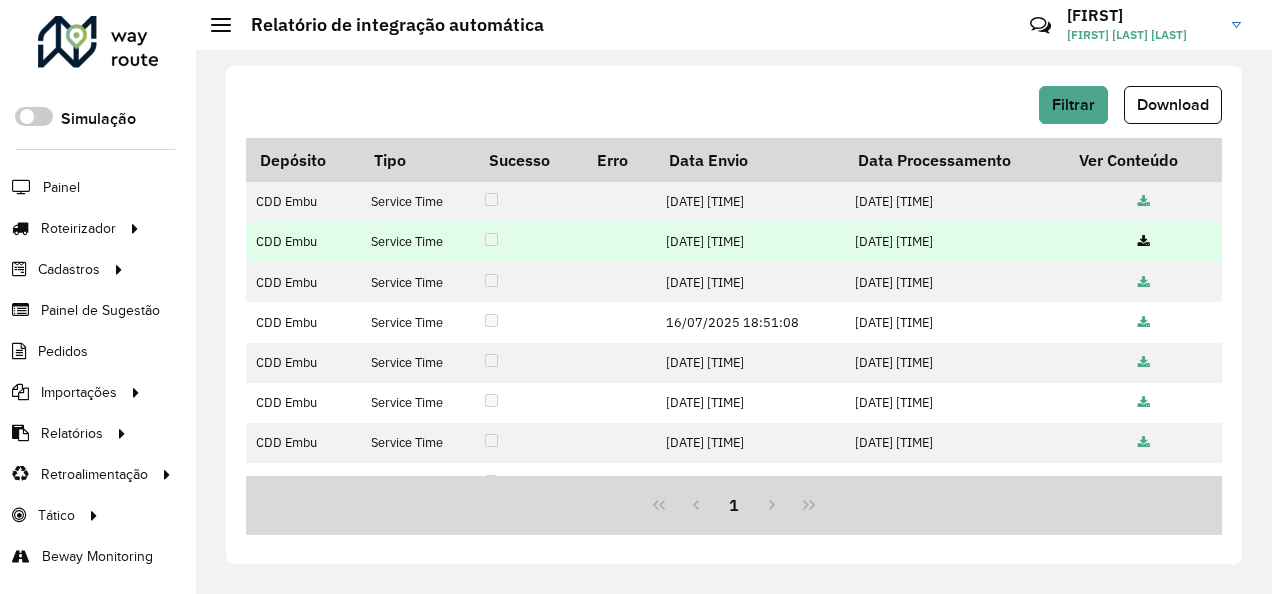 click at bounding box center (1144, 242) 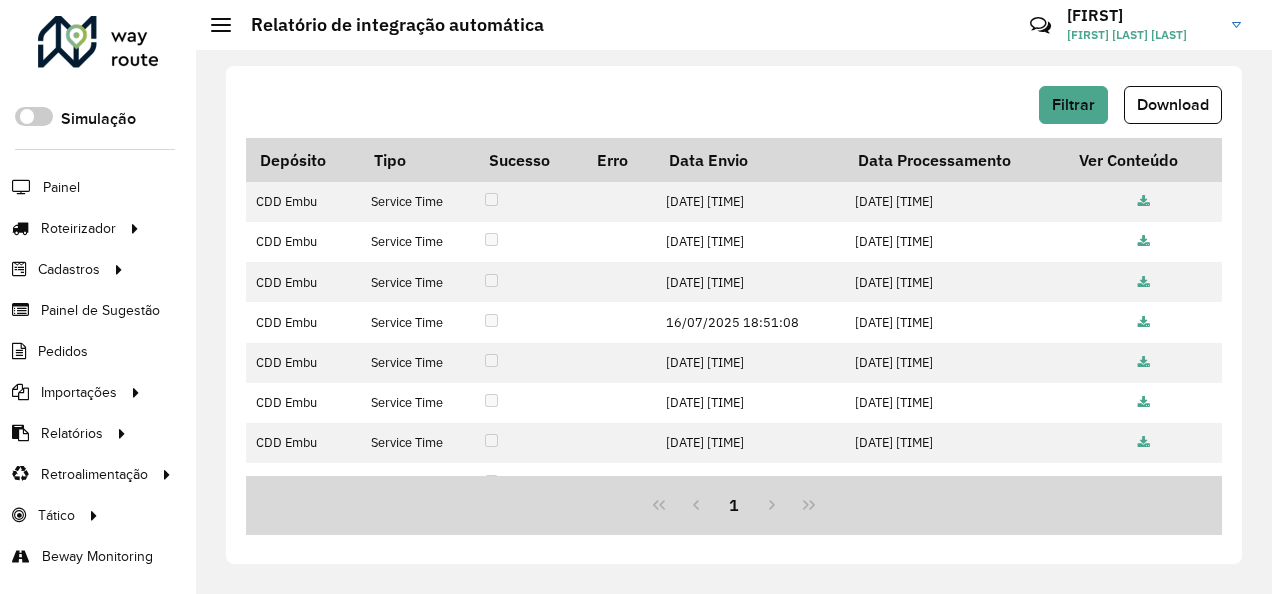 click on "Filtrar Download Depósito Tipo Sucesso Erro Data Envio Data Processamento Ver Conteúdo CDD Embu Service Time [DATE] [TIME] [DATE] [TIME] CDD Embu Service Time [DATE] [TIME] [DATE] [TIME] CDD Embu Service Time [DATE] [TIME] [DATE] [TIME] CDD Embu Service Time [DATE] [TIME] [DATE] [TIME] CDD Embu Service Time [DATE] [TIME] [DATE] [TIME] CDD Embu Service Time [DATE] [TIME] [DATE] [TIME] CDD Embu Service Time [DATE] [TIME] [DATE] [TIME] CDD Embu Service Time [DATE] [TIME] [DATE] [TIME] CDD Embu Service Time [DATE] [TIME] [DATE] [TIME] CDD Embu Service Time [DATE] [TIME] [DATE] [TIME] 1" 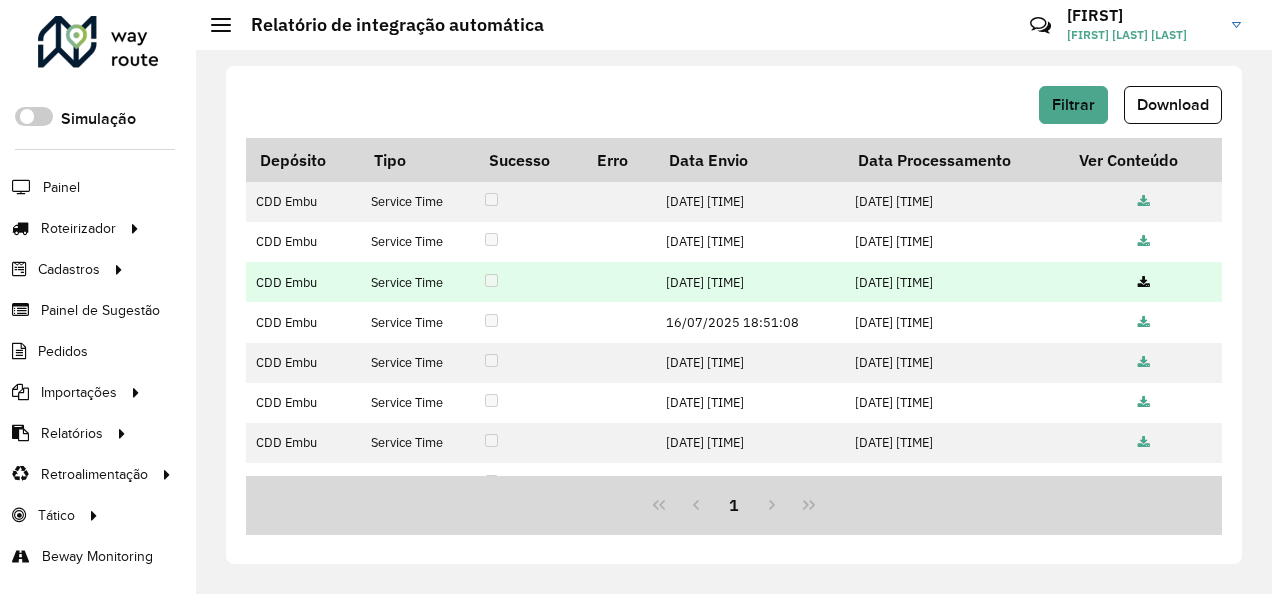 click at bounding box center [1144, 283] 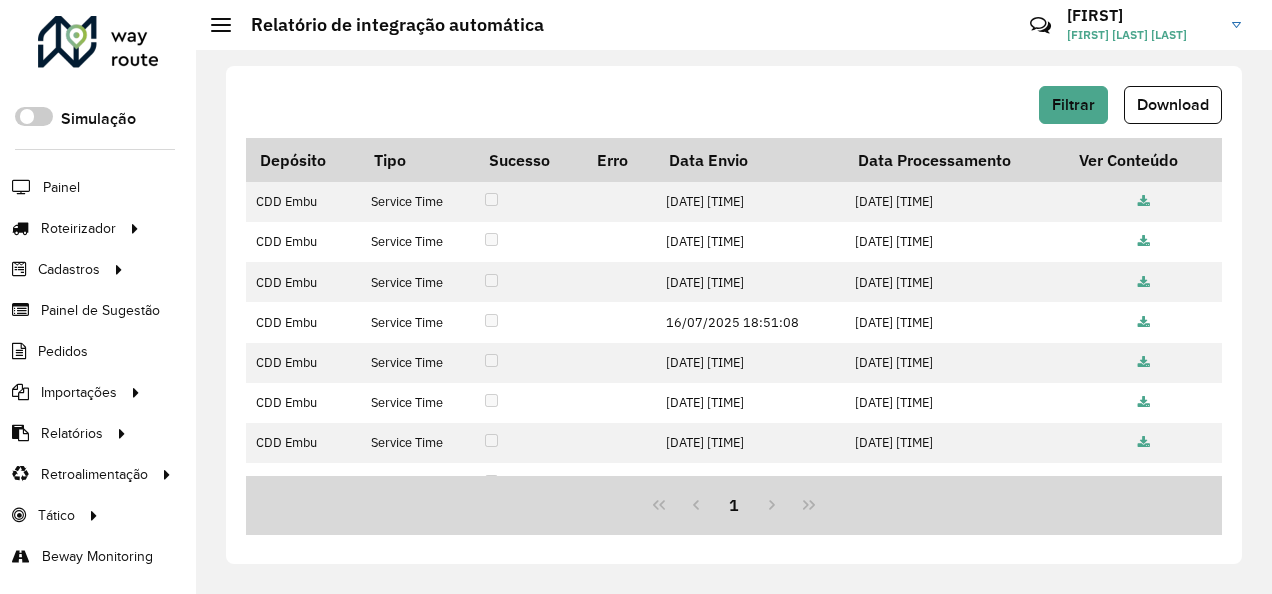 drag, startPoint x: 617, startPoint y: 93, endPoint x: 633, endPoint y: 93, distance: 16 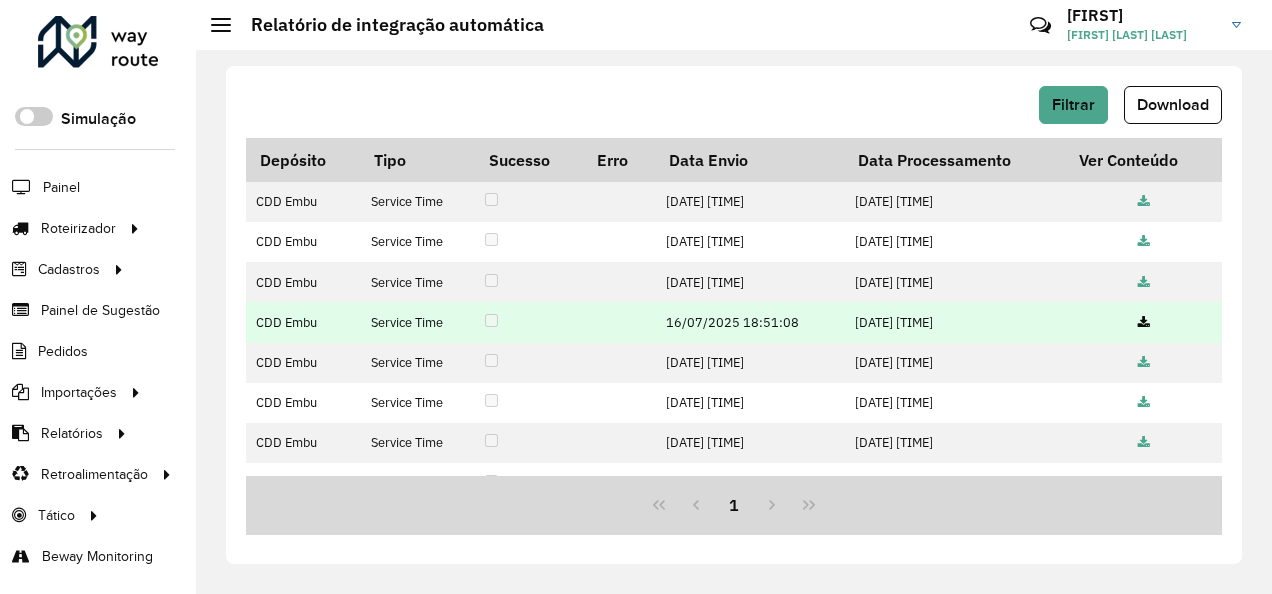 click at bounding box center (1144, 323) 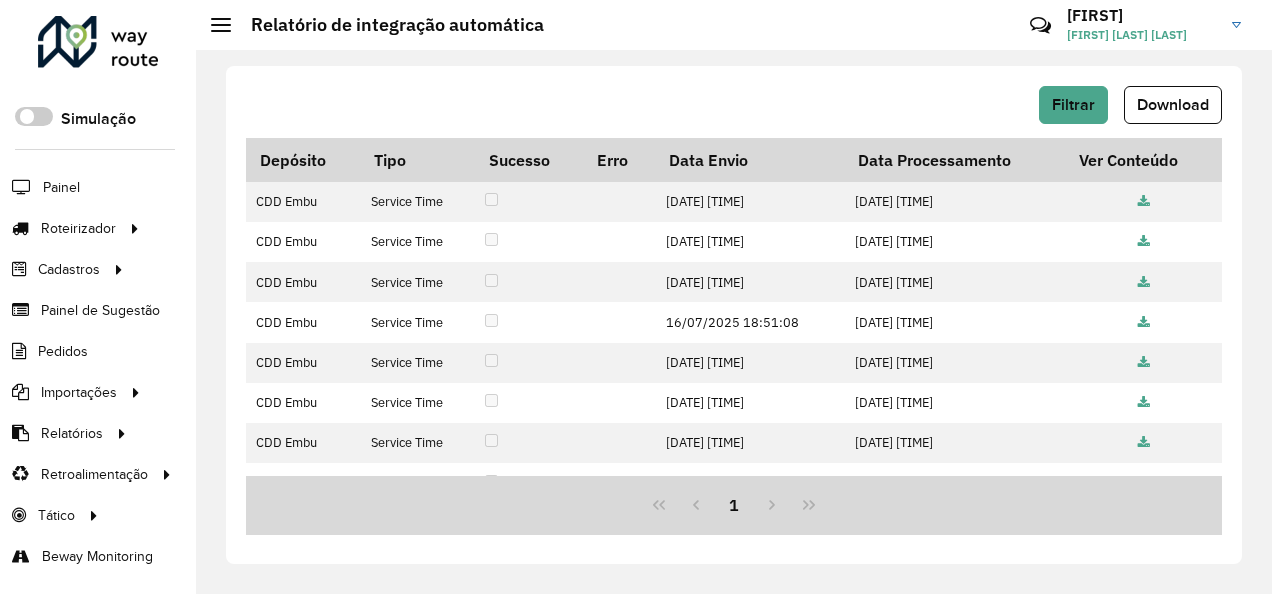 click on "Filtrar   Download" 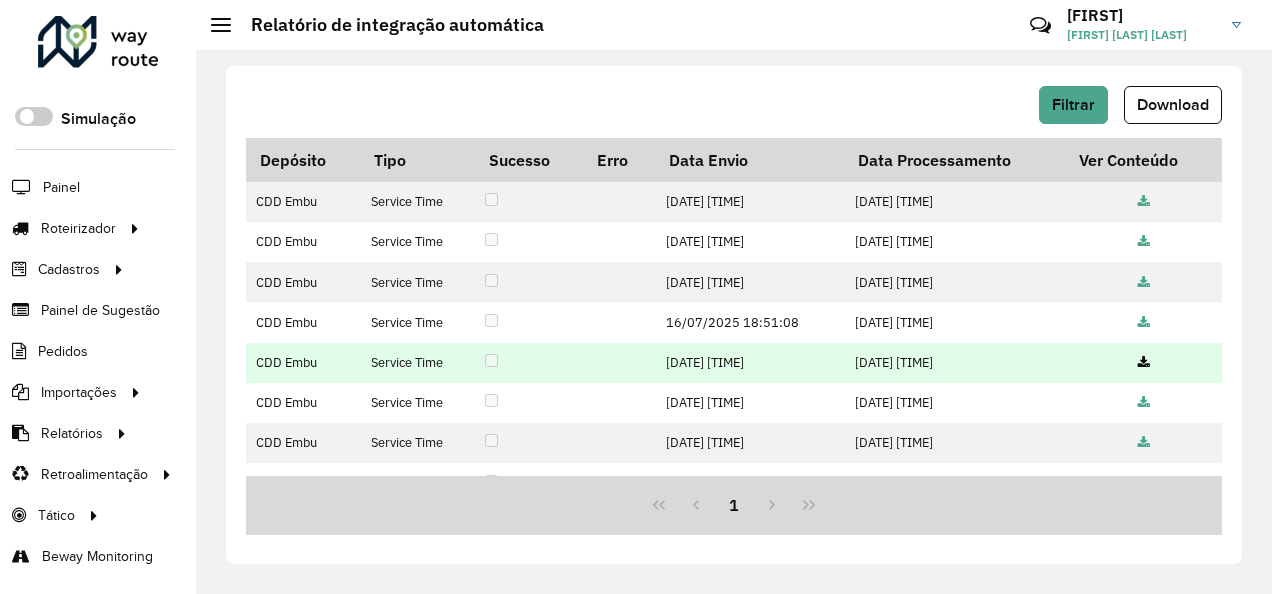 click at bounding box center (1144, 363) 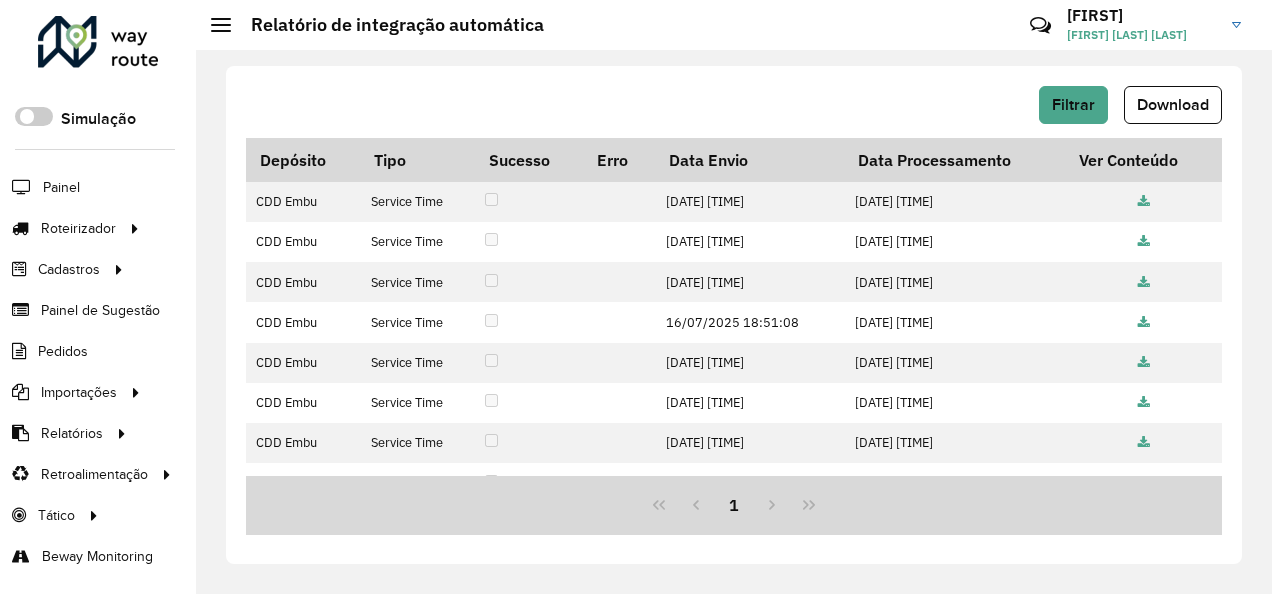 drag, startPoint x: 702, startPoint y: 111, endPoint x: 712, endPoint y: 108, distance: 10.440307 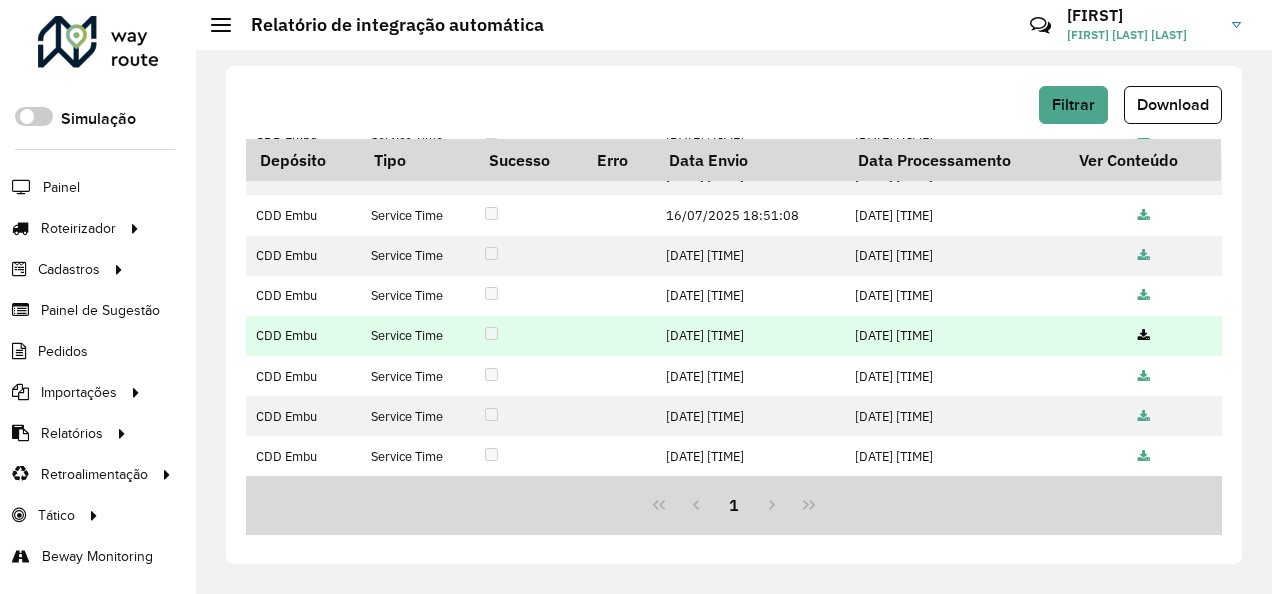 scroll, scrollTop: 108, scrollLeft: 0, axis: vertical 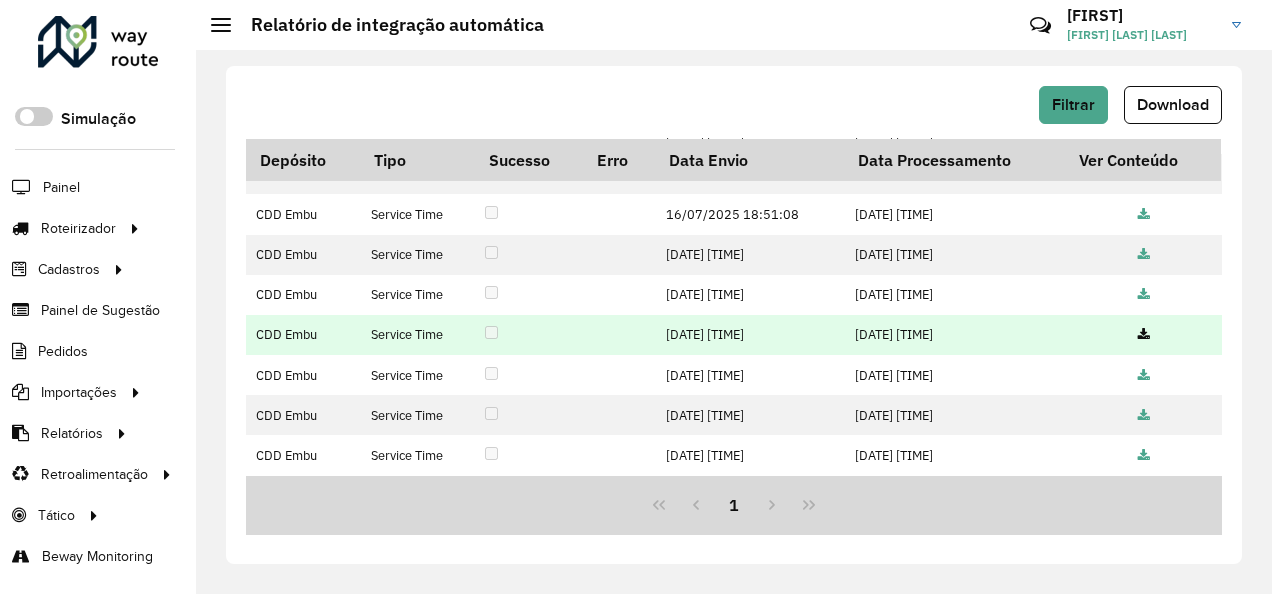 click at bounding box center (1144, 335) 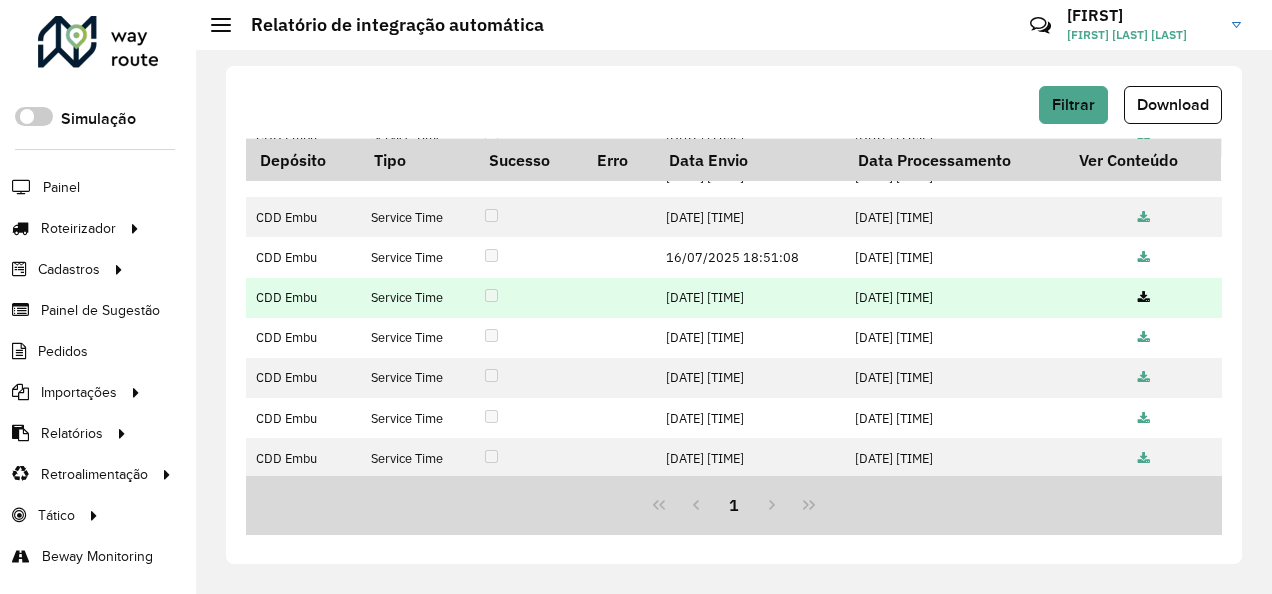 scroll, scrollTop: 100, scrollLeft: 0, axis: vertical 